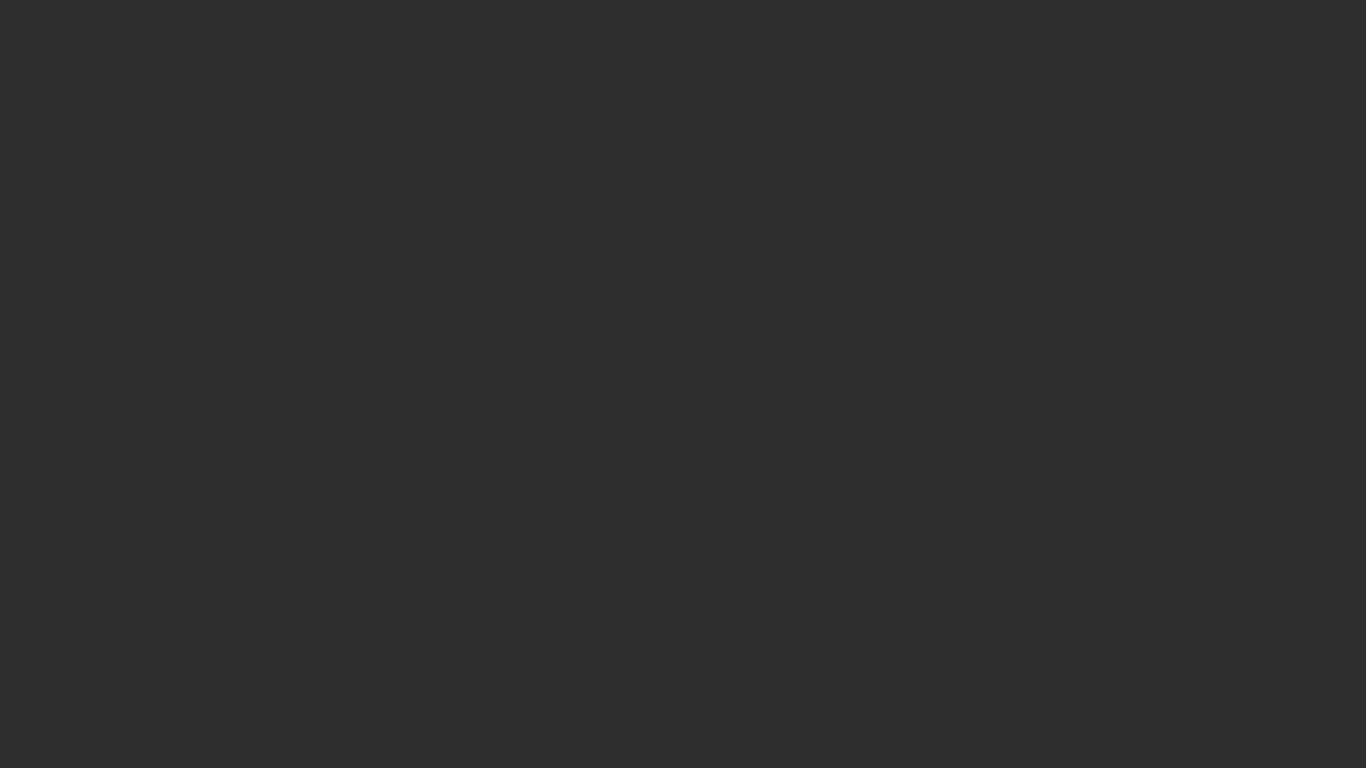 scroll, scrollTop: 0, scrollLeft: 0, axis: both 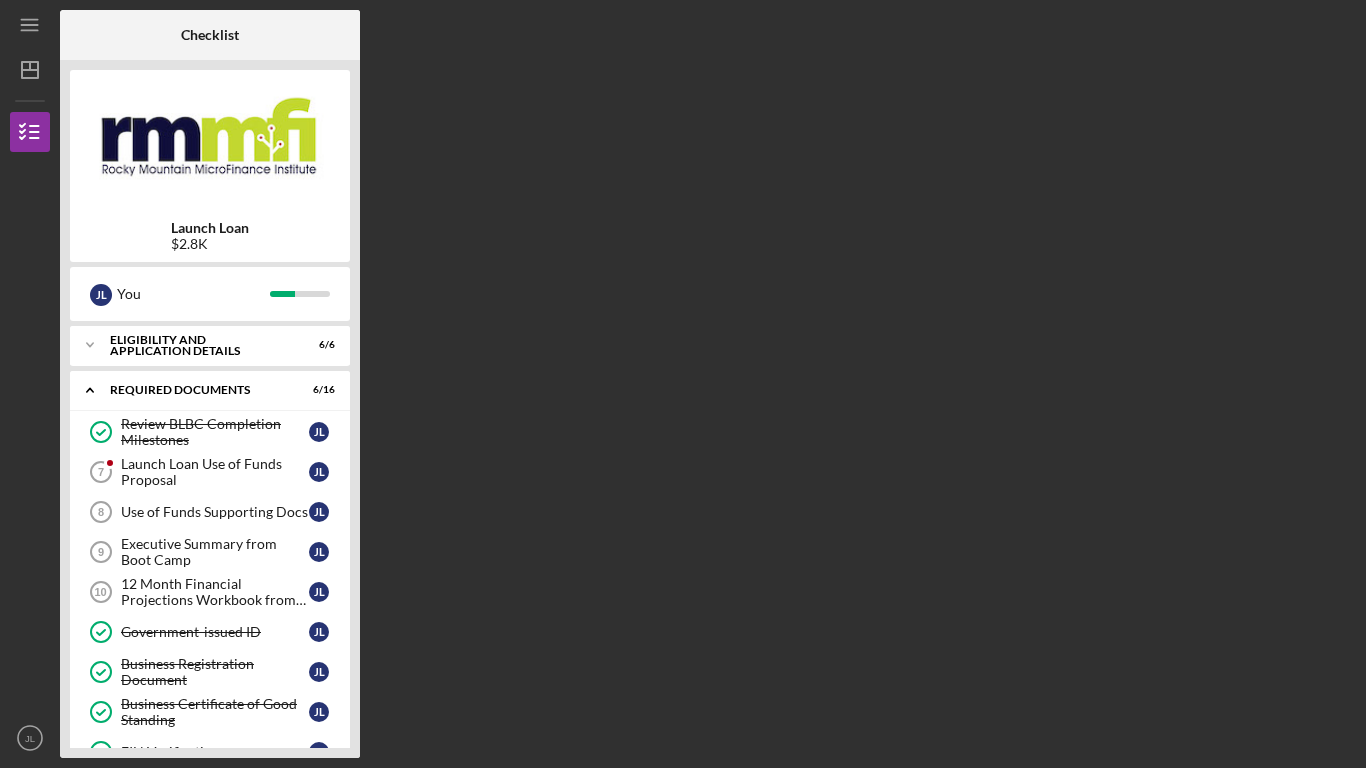 click on "Review BLBC Completion Milestones Review BLBC Completion Milestones J L Launch Loan Use of Funds Proposal 7 Launch Loan Use of Funds Proposal J L Use of Funds Supporting Docs 8 Use of Funds Supporting Docs J L Executive Summary from Boot Camp 9 Executive Summary from Boot Camp J L 12 Month Financial Projections Workbook from Boot Camp 10 12 Month Financial Projections Workbook from Boot Camp J L Government-issued ID  Government-issued ID  J L Business Registration Document Business Registration Document J L Business Certificate of Good Standing Business Certificate of Good Standing J L EIN Verification EIN Verification J L Business Bank Statements Business Bank Statements J L 16 Personal and Business Tax Returns (2 yrs) J L 17 Personal Bank Statements (3 months) J L Soft Credit Checkup Completed During Boot Camp 18 Soft Credit Checkup Completed During Boot Camp J L [OPTIONAL]: Upload additional documents  19 [OPTIONAL]: Upload additional documents  J L Meeting with Capital Team 20 Meeting with Capital Team J" at bounding box center (210, 737) 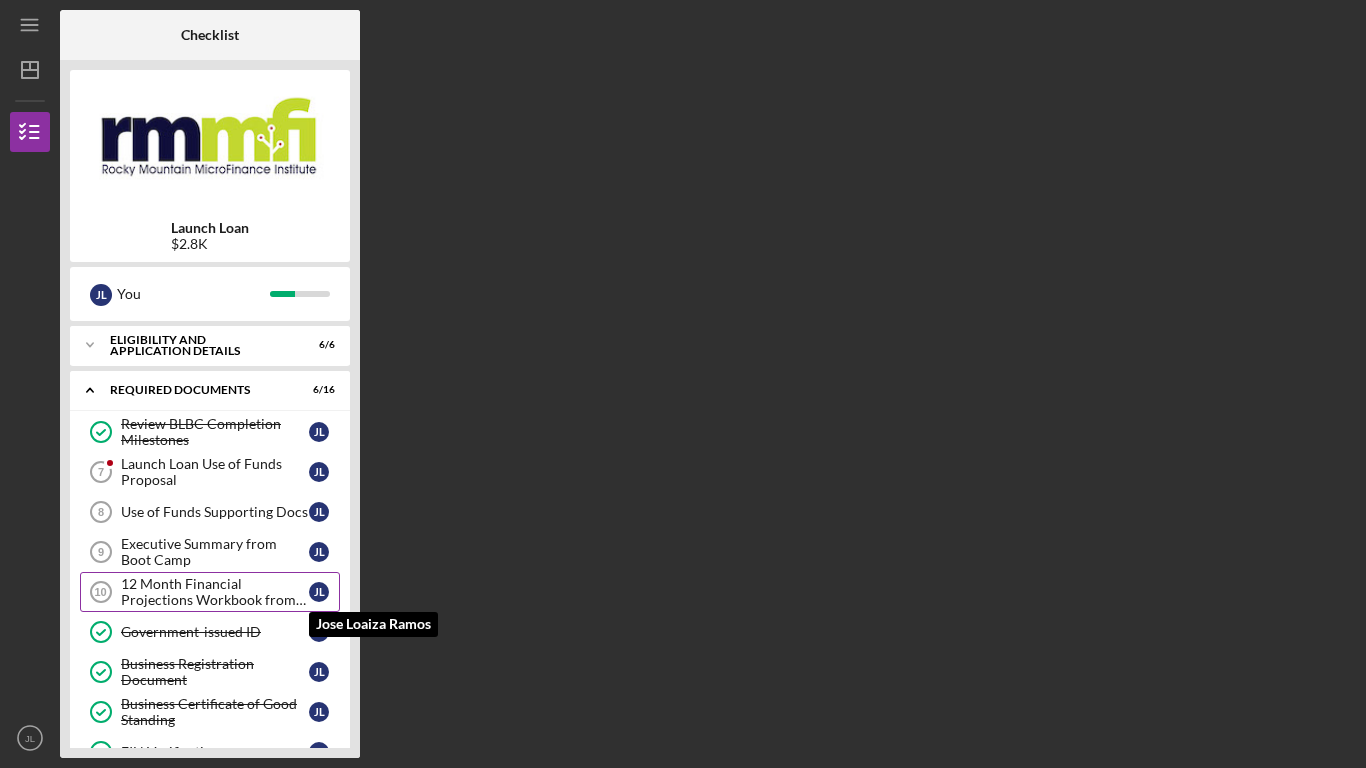 click on "J L" at bounding box center (324, 592) 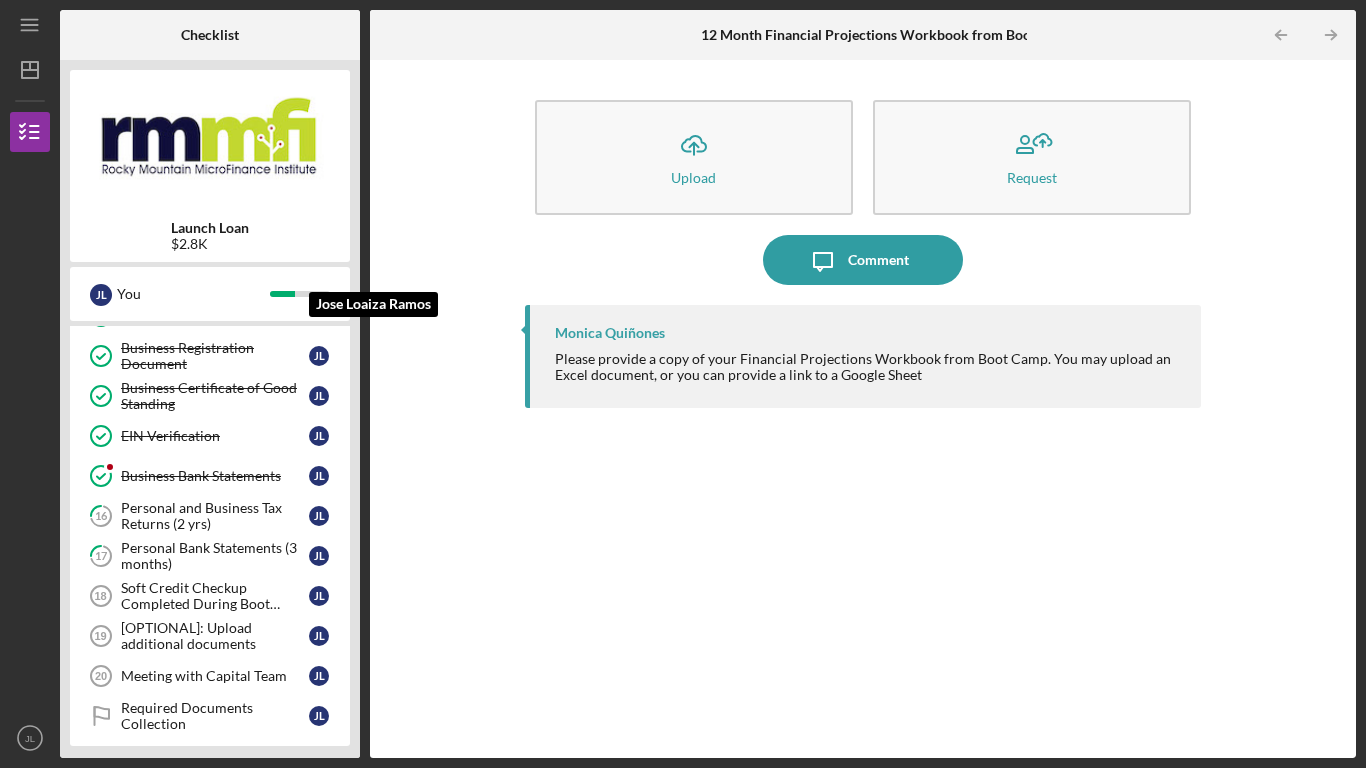 scroll, scrollTop: 320, scrollLeft: 0, axis: vertical 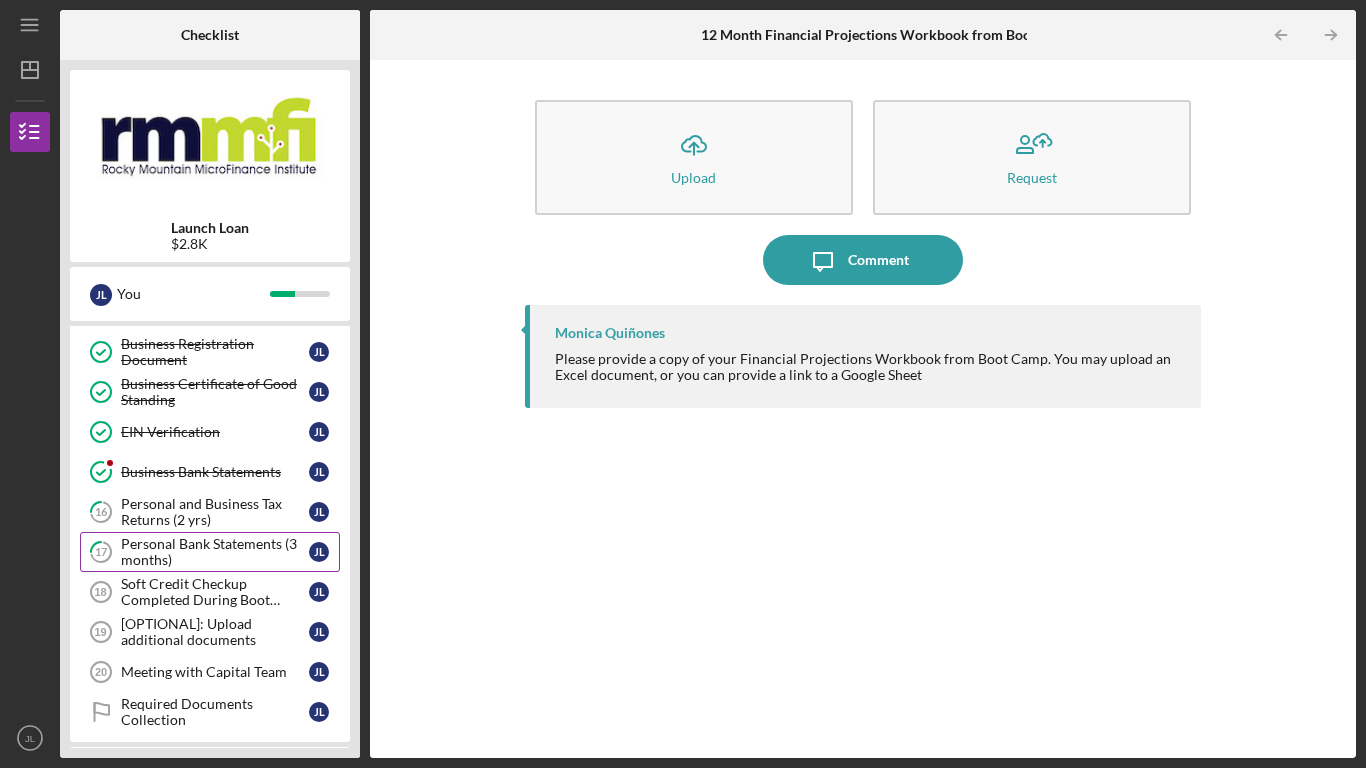 click on "Personal Bank Statements (3 months)" at bounding box center (215, 552) 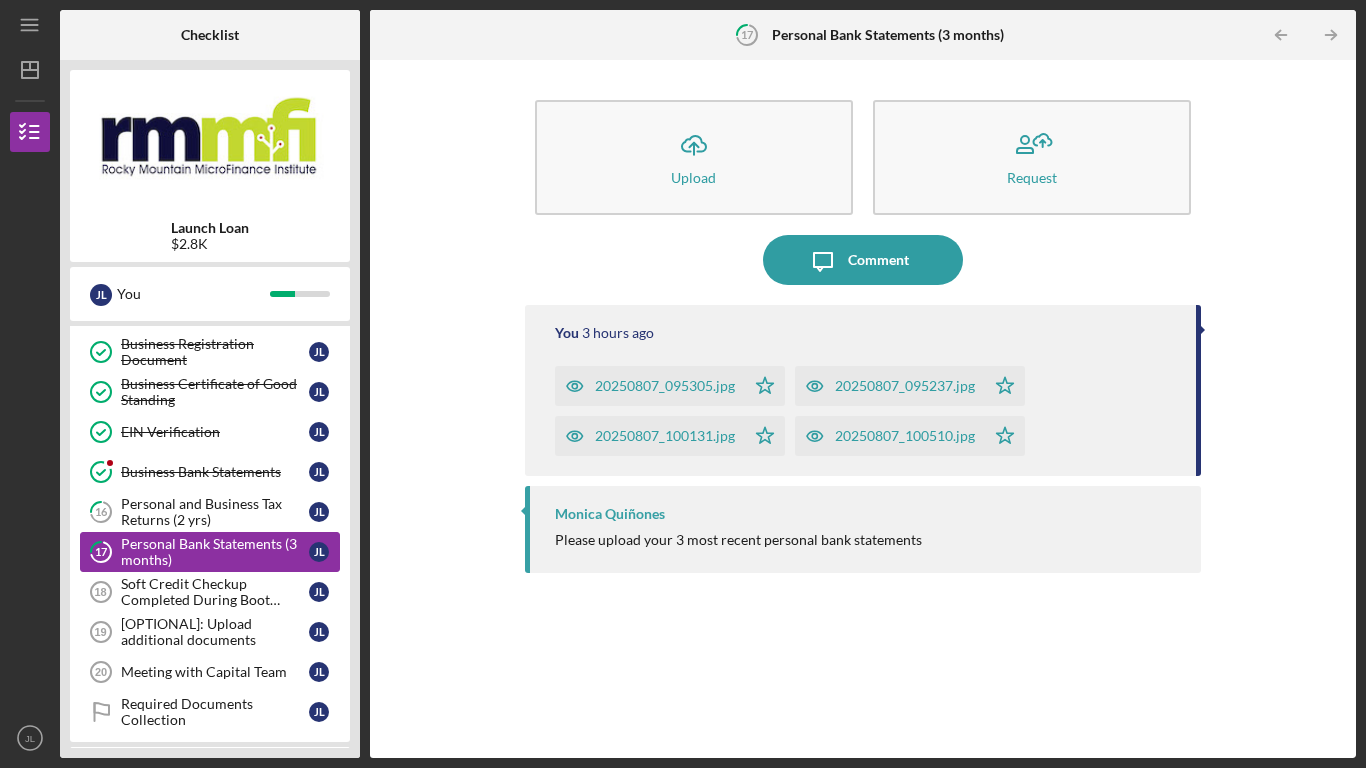 click on "Personal Bank Statements (3 months)" at bounding box center [215, 552] 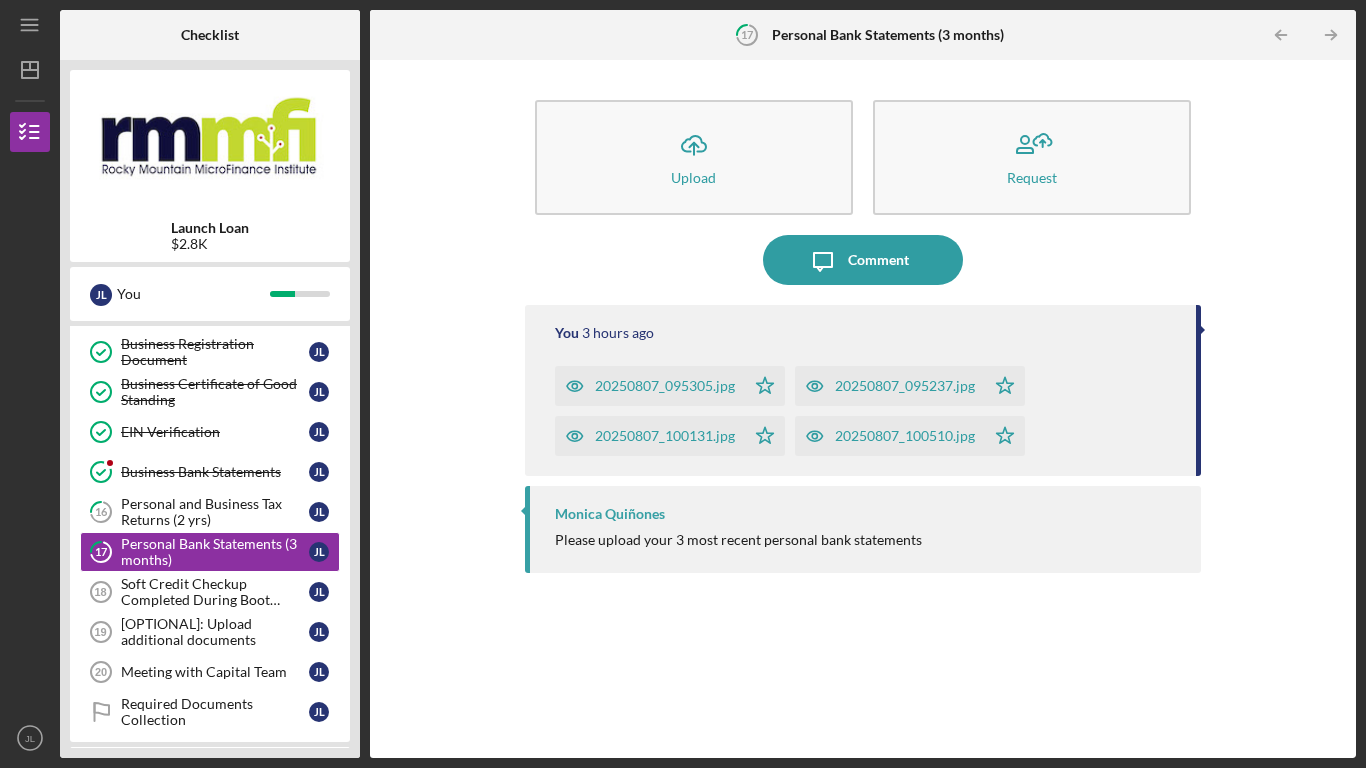 click on "Icon/Star" 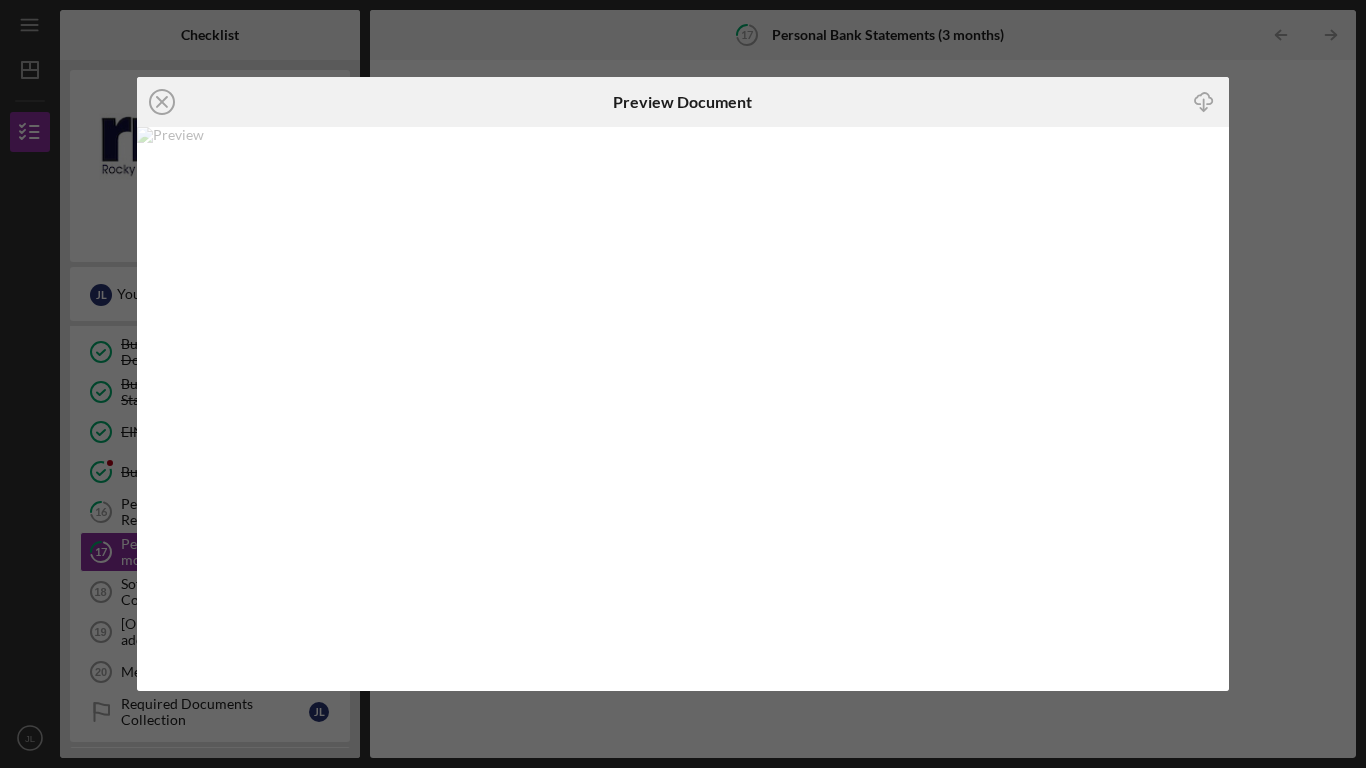 click at bounding box center (683, 409) 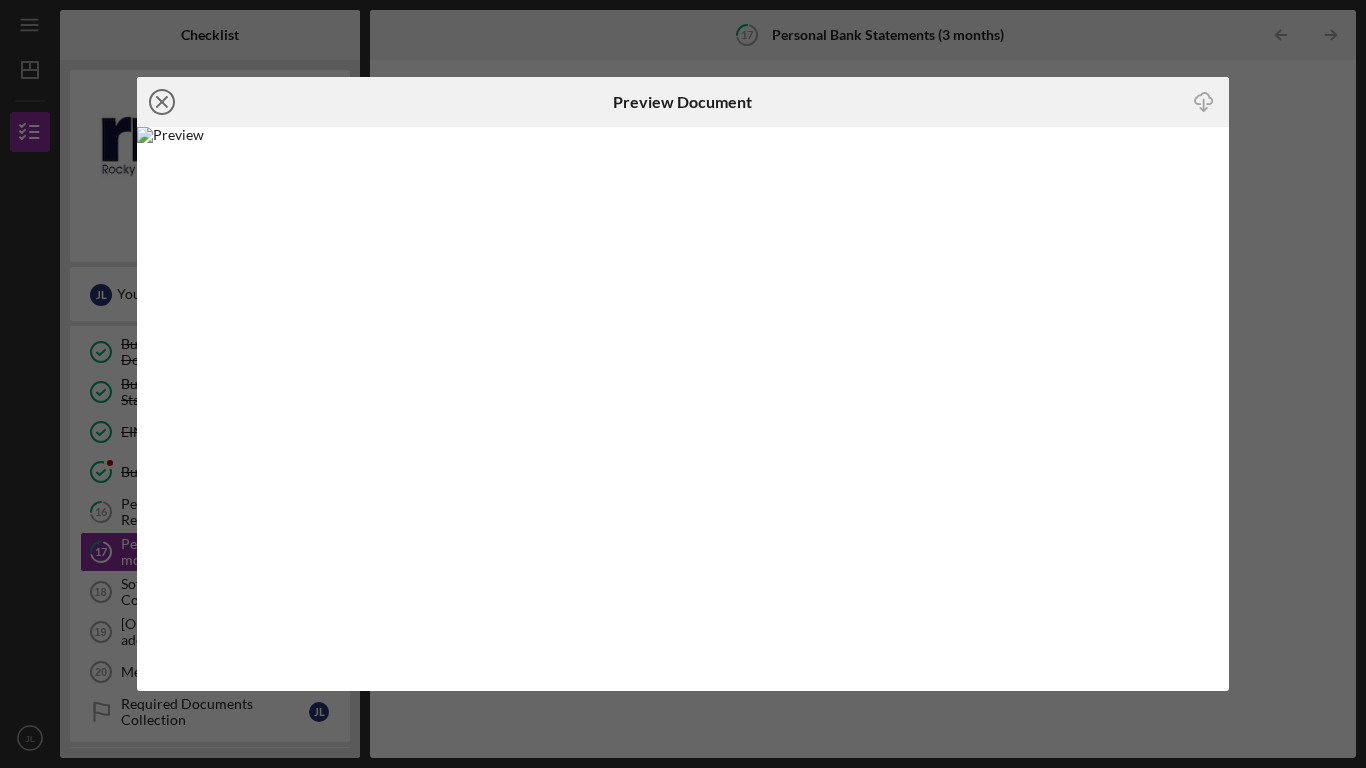click on "Icon/Close" 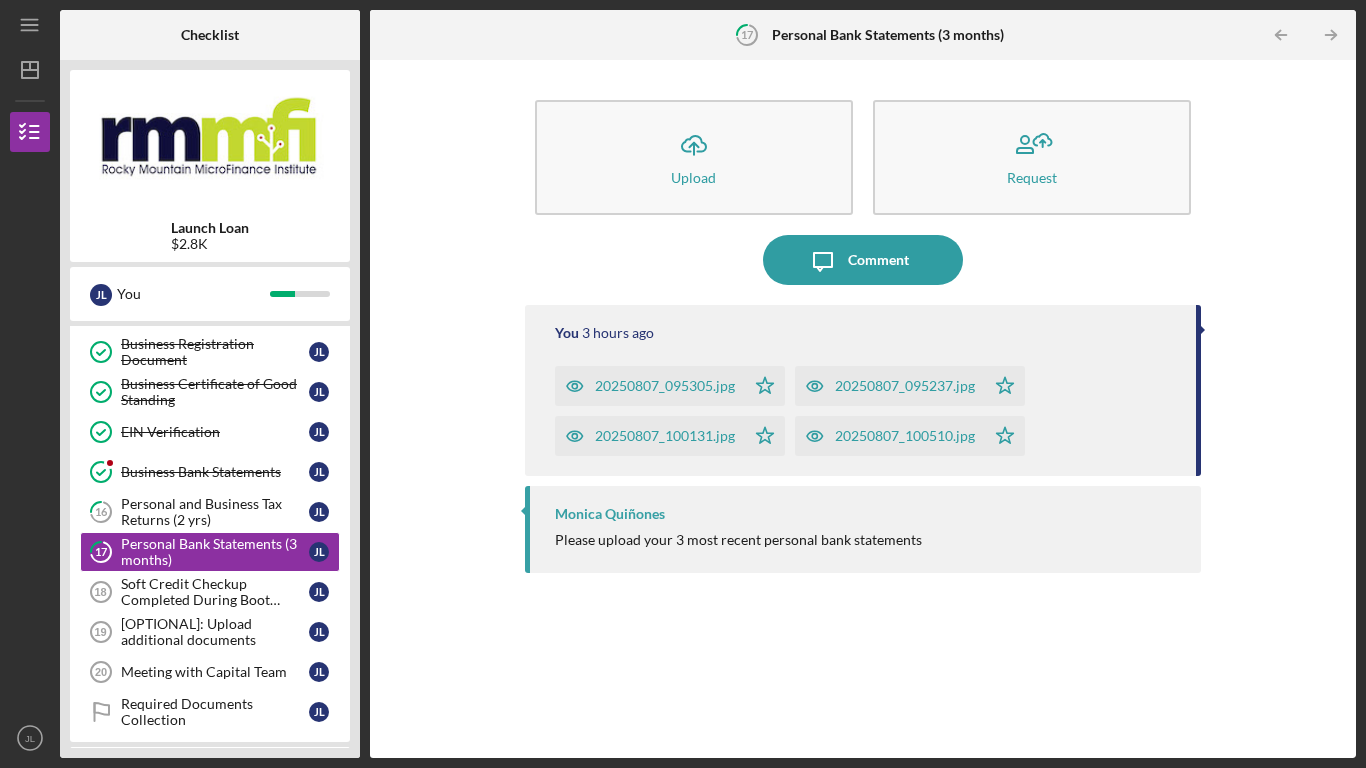 drag, startPoint x: 619, startPoint y: 385, endPoint x: 876, endPoint y: 374, distance: 257.2353 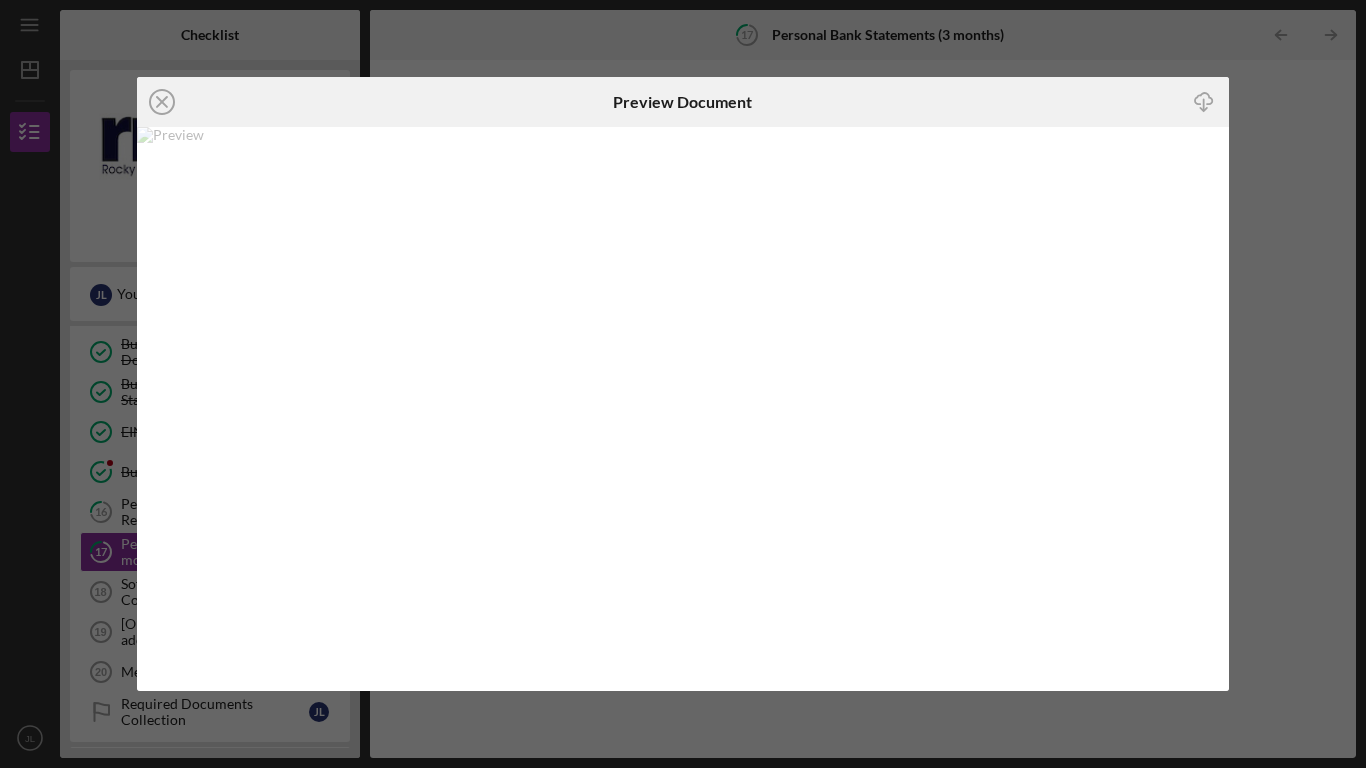 click at bounding box center (683, 409) 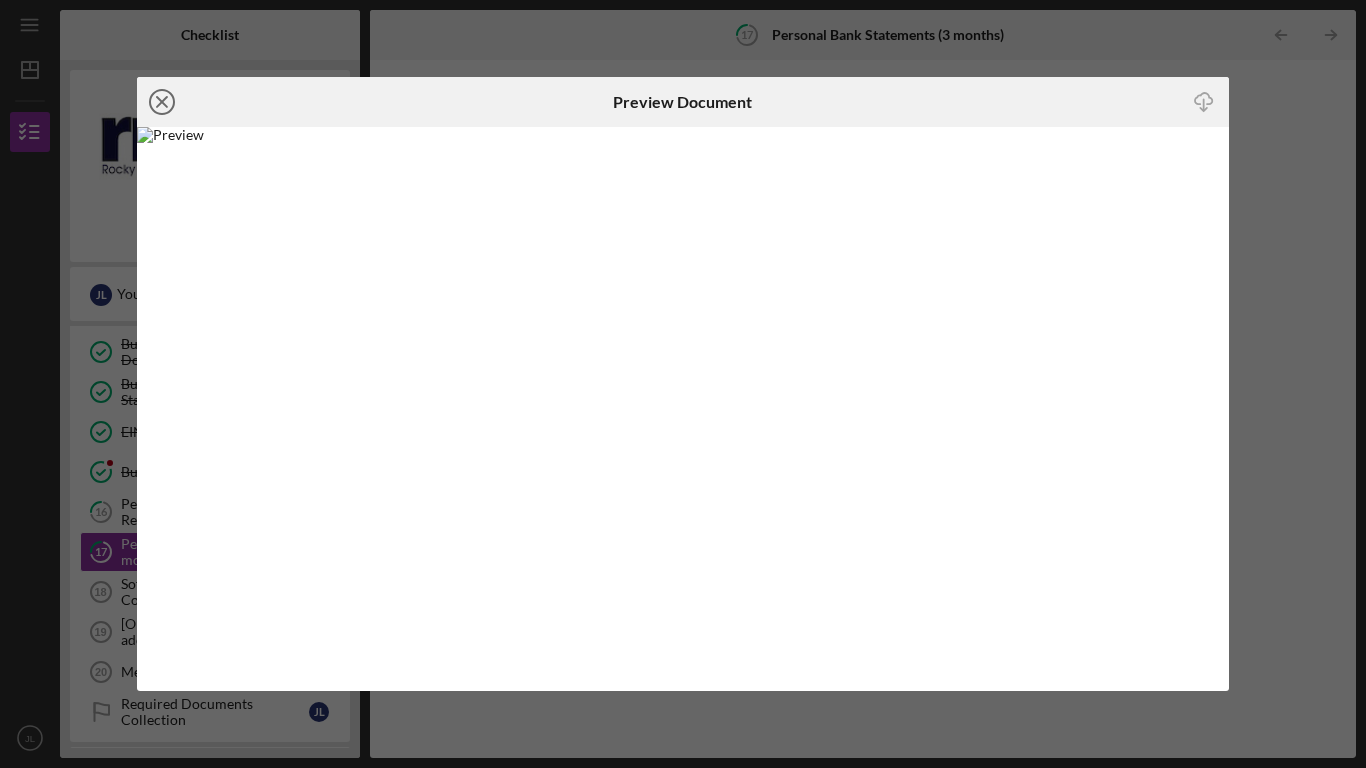 click on "Icon/Close" 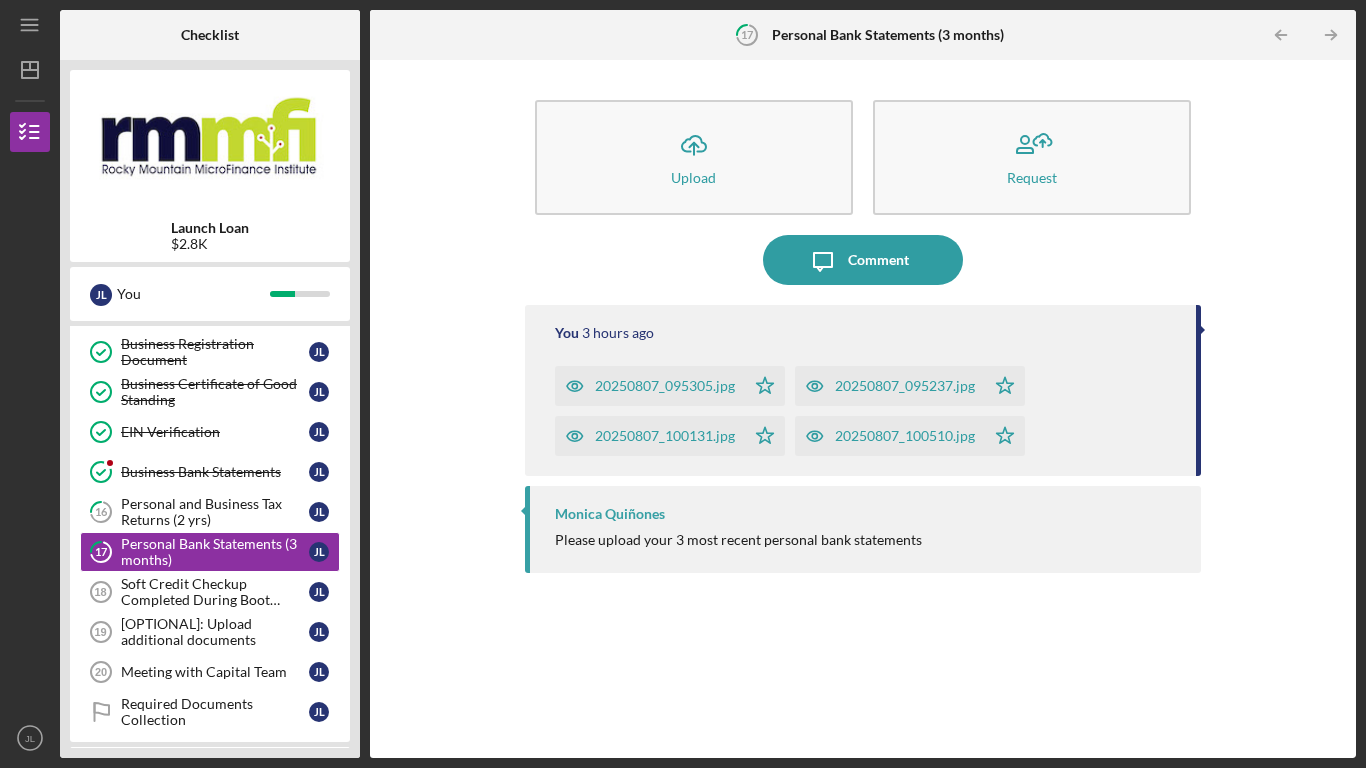 click at bounding box center (210, 140) 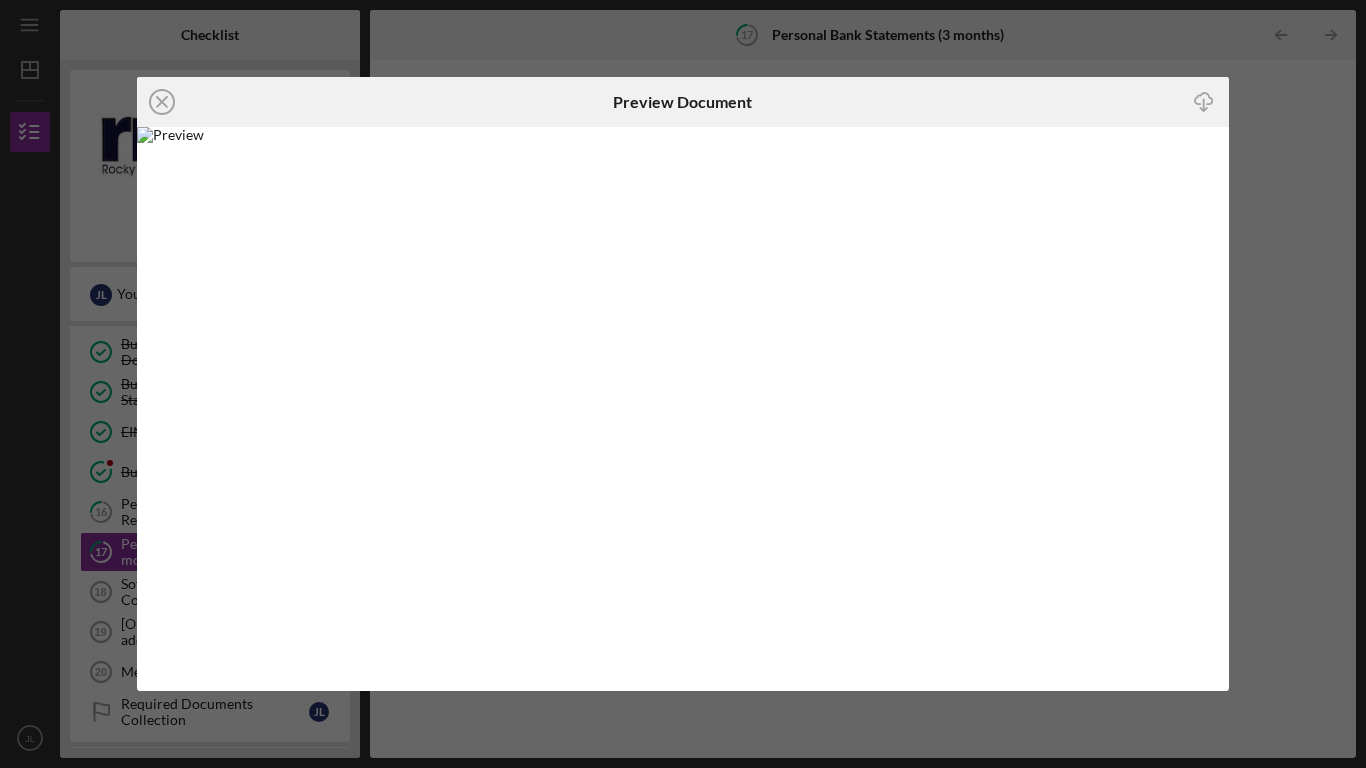 click on "Icon/Download" 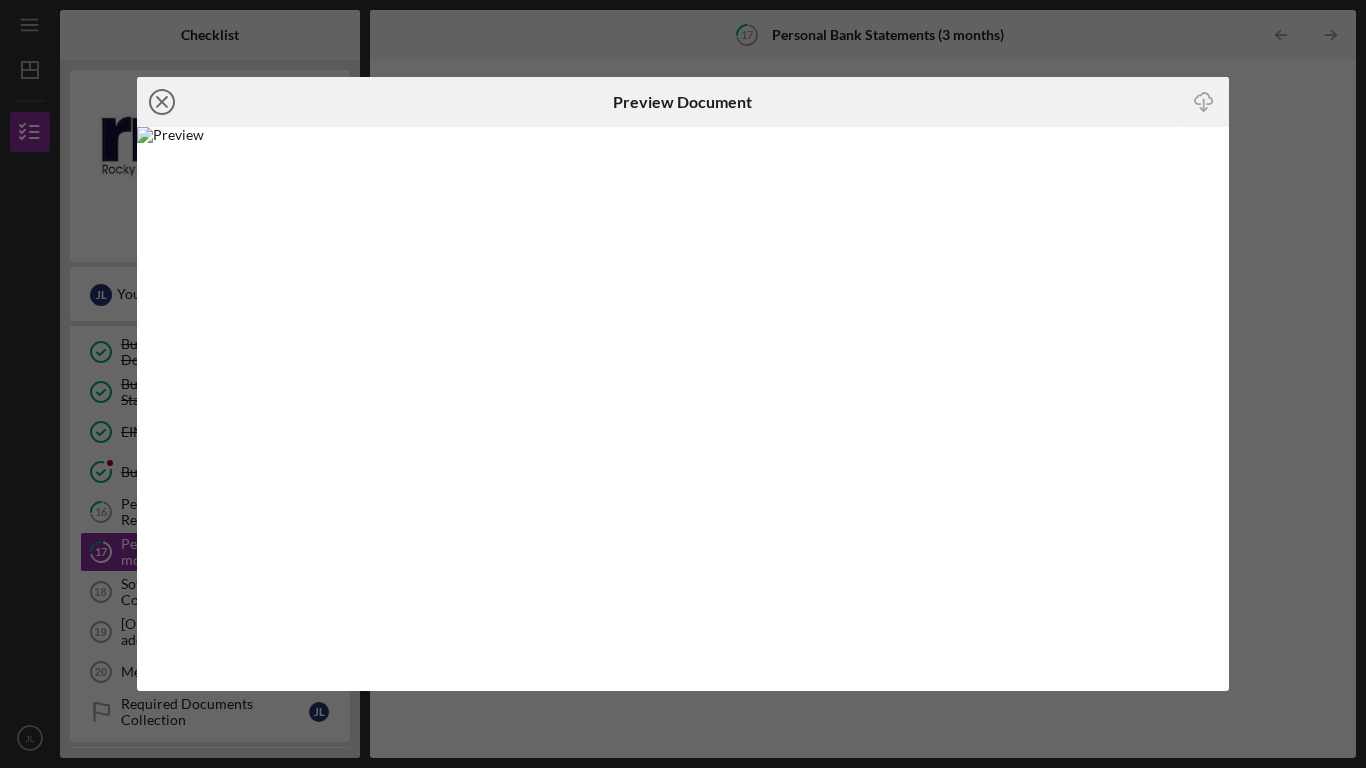 click 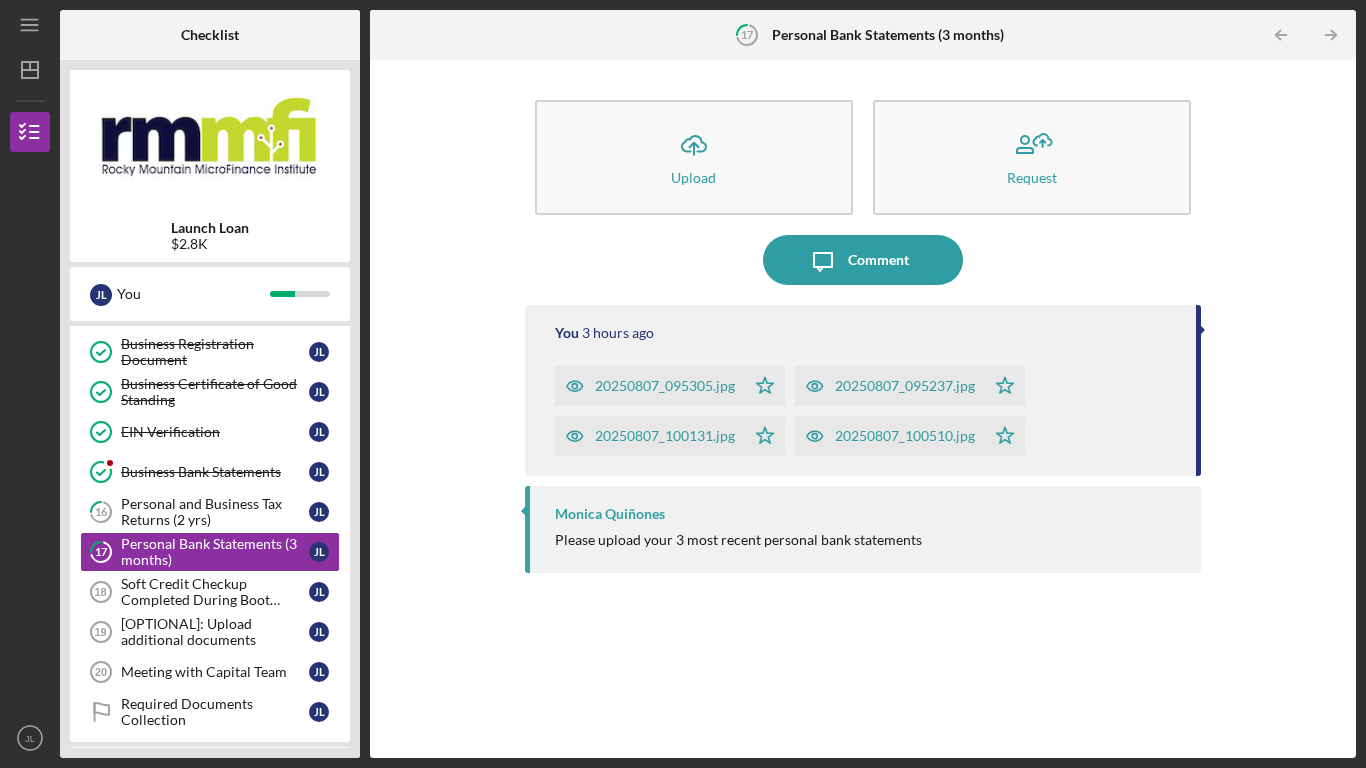 click on "You   3 hours ago 20250807_095305.jpg Icon/Star 20250807_095237.jpg Icon/Star 20250807_100131.jpg Icon/Star 20250807_100510.jpg Icon/Star" at bounding box center [863, 390] 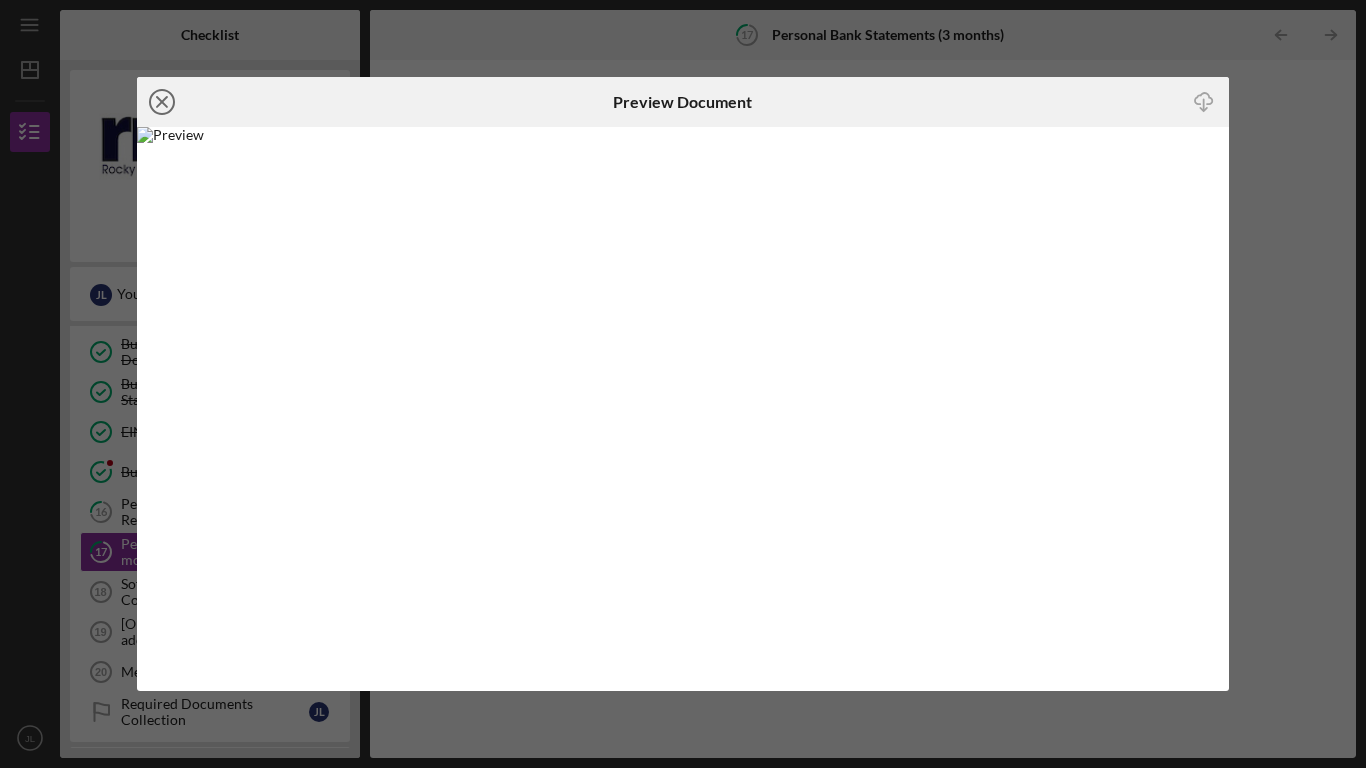 click on "Icon/Close" 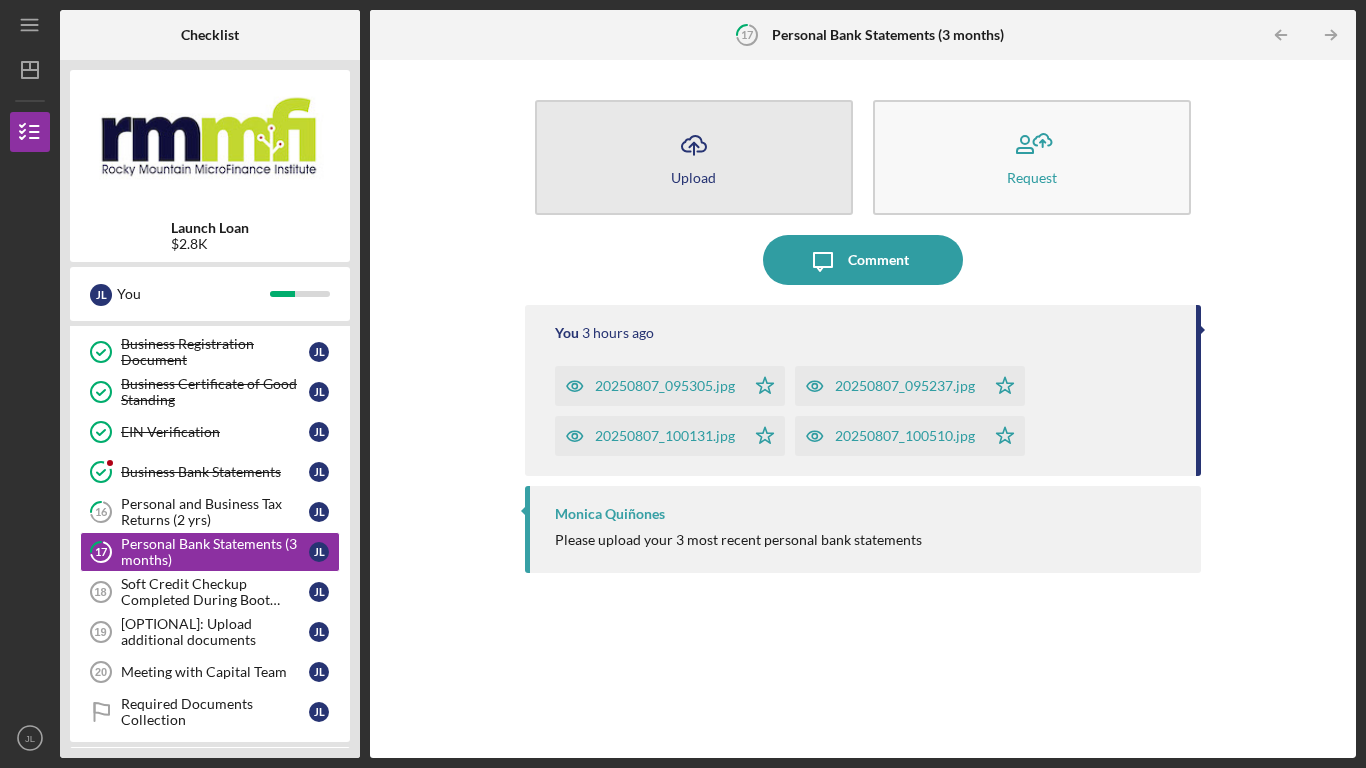 click on "Icon/Upload Upload" at bounding box center [694, 157] 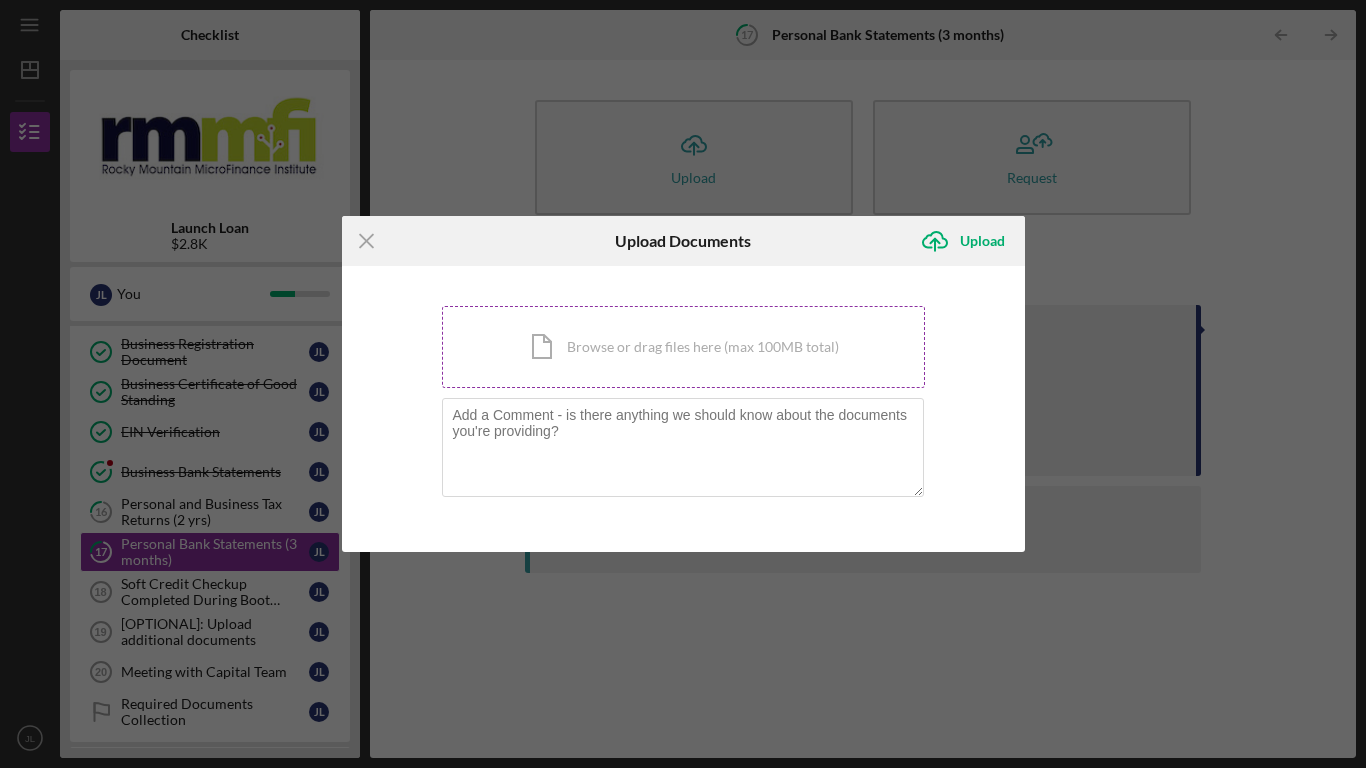 click on "Icon/Document Browse or drag files here (max 100MB total) Tap to choose files or take a photo" at bounding box center [683, 347] 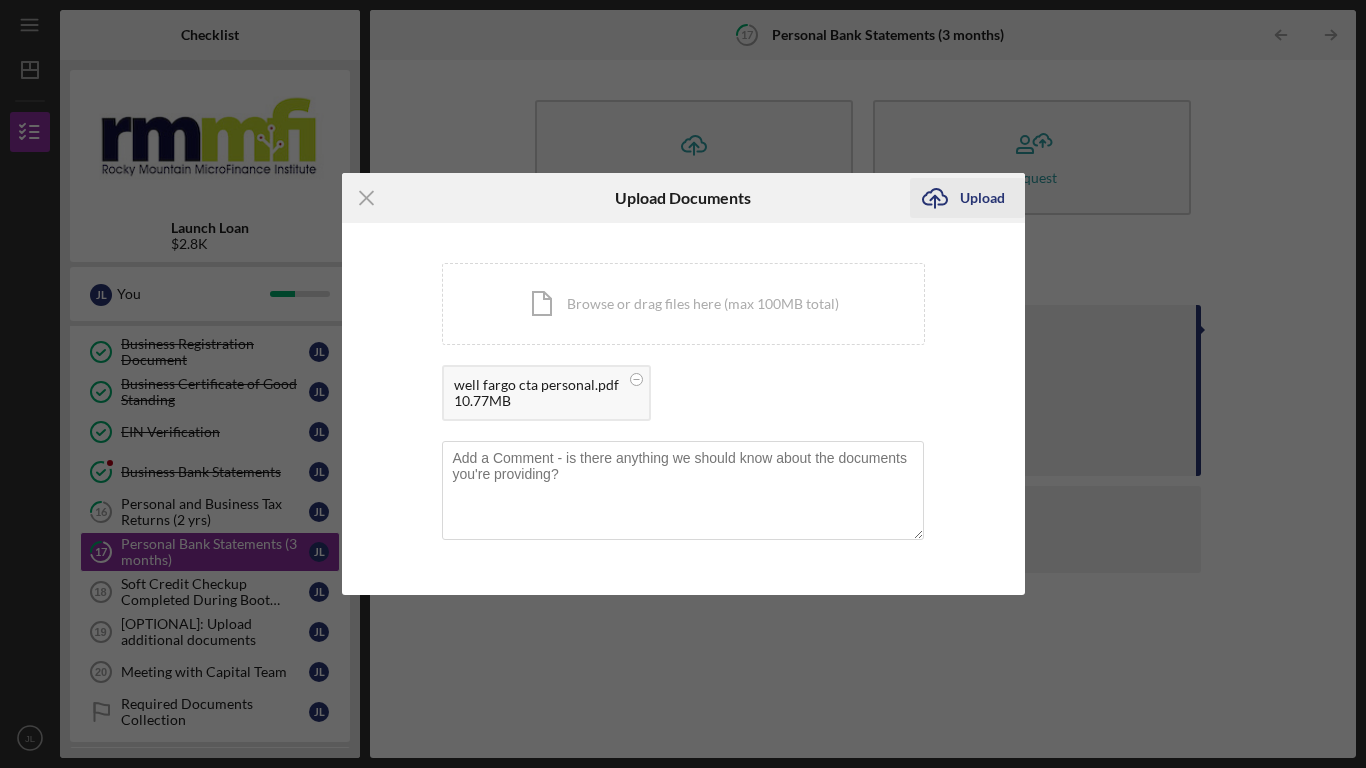 click on "Upload" at bounding box center (982, 198) 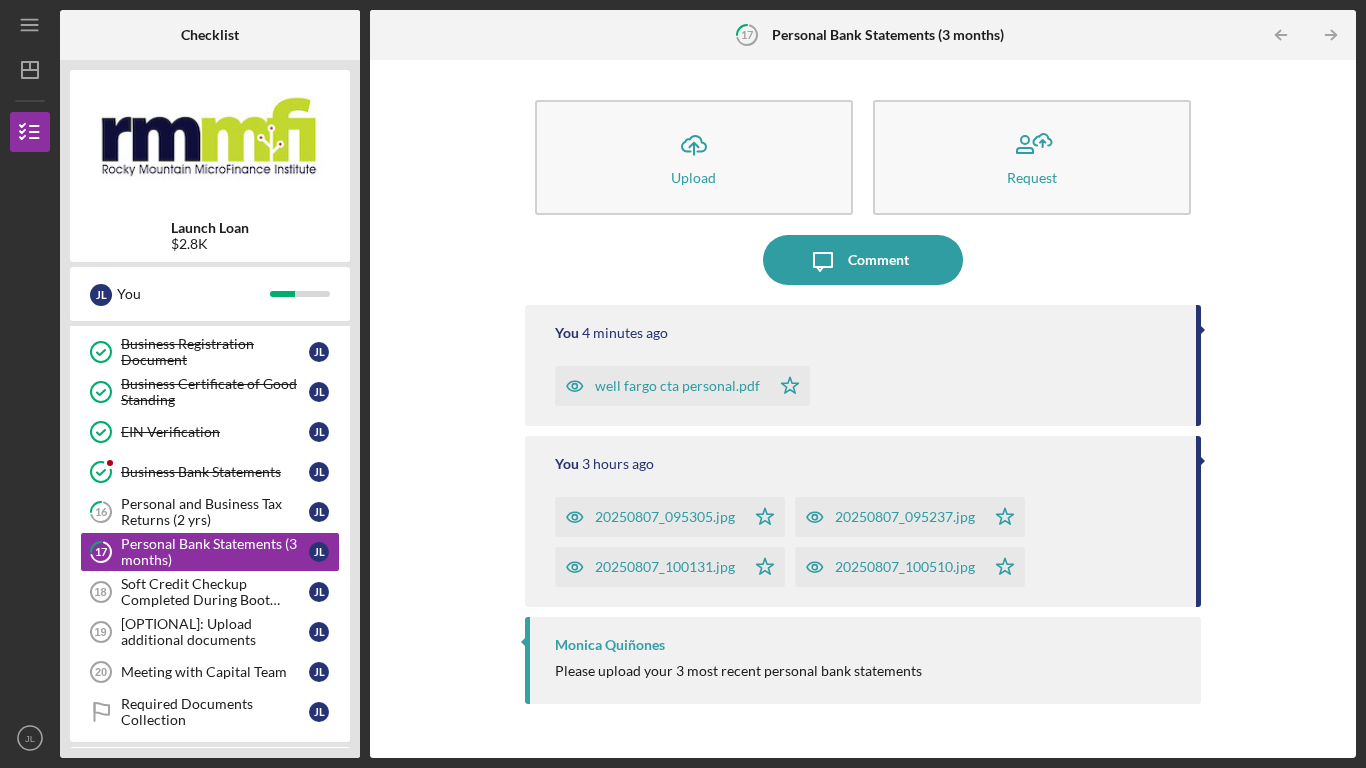 click on "Icon/Upload Upload Request Icon/Message Comment well fargo cta personal.pdf Icon/Star You   4 minutes ago 20250807_095305.jpg Icon/Star 20250807_095237.jpg Icon/Star 20250807_100131.jpg Icon/Star 20250807_100510.jpg Icon/Star [FIRST] [LAST]   Please upload your 3 most recent personal bank statements" at bounding box center (863, 409) 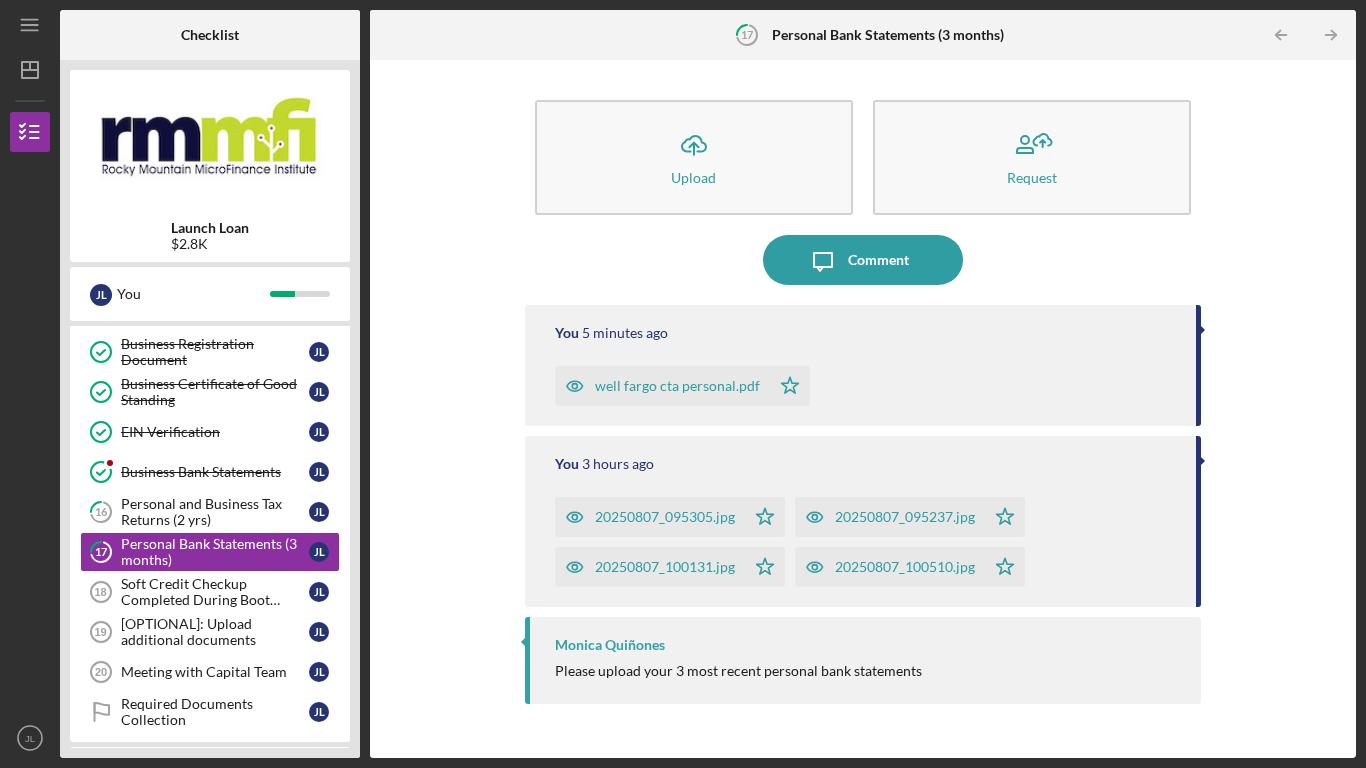 click on "Icon/Table Pagination Arrow" at bounding box center [1331, 35] 